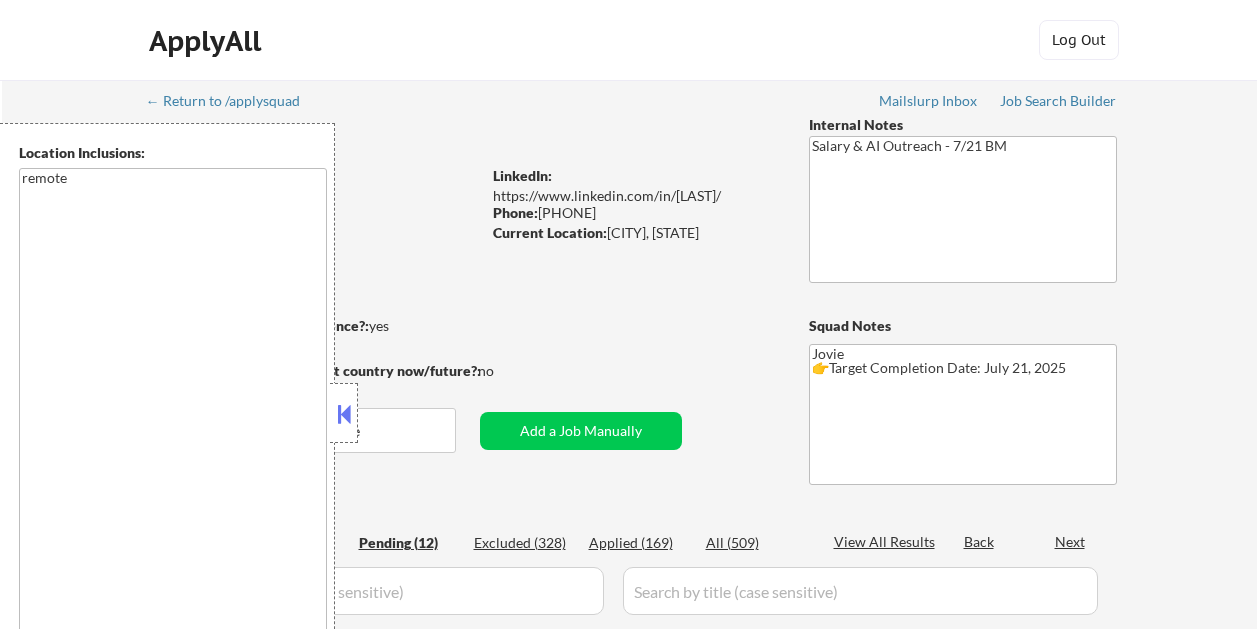 scroll, scrollTop: 0, scrollLeft: 0, axis: both 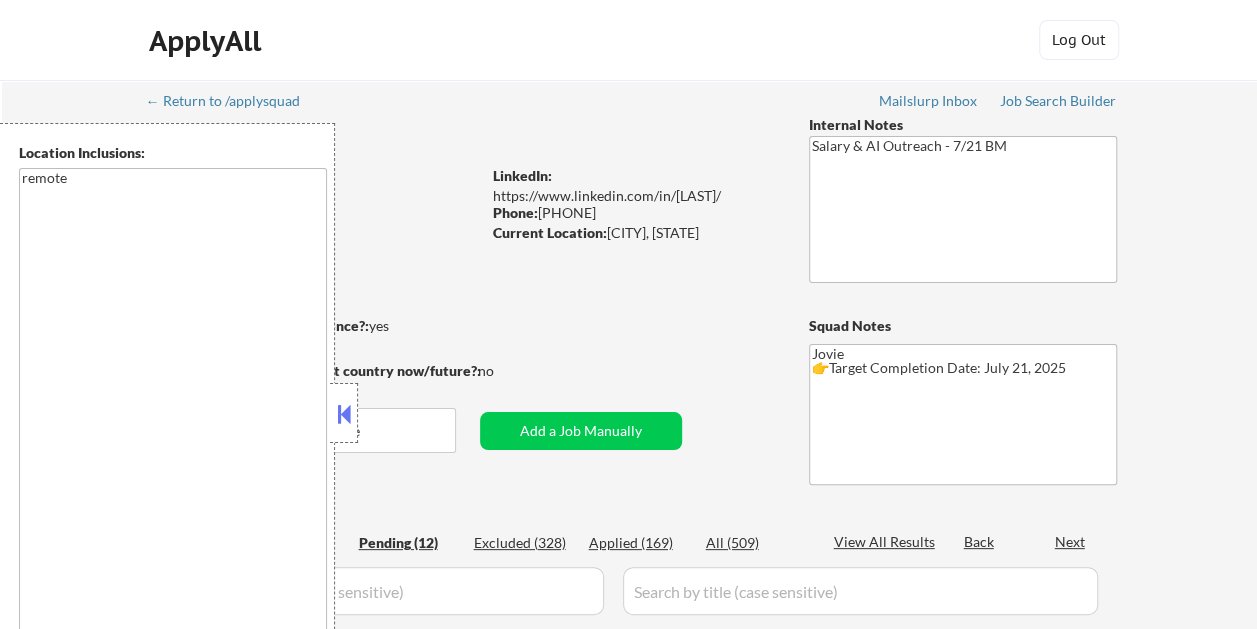 select on ""pending"" 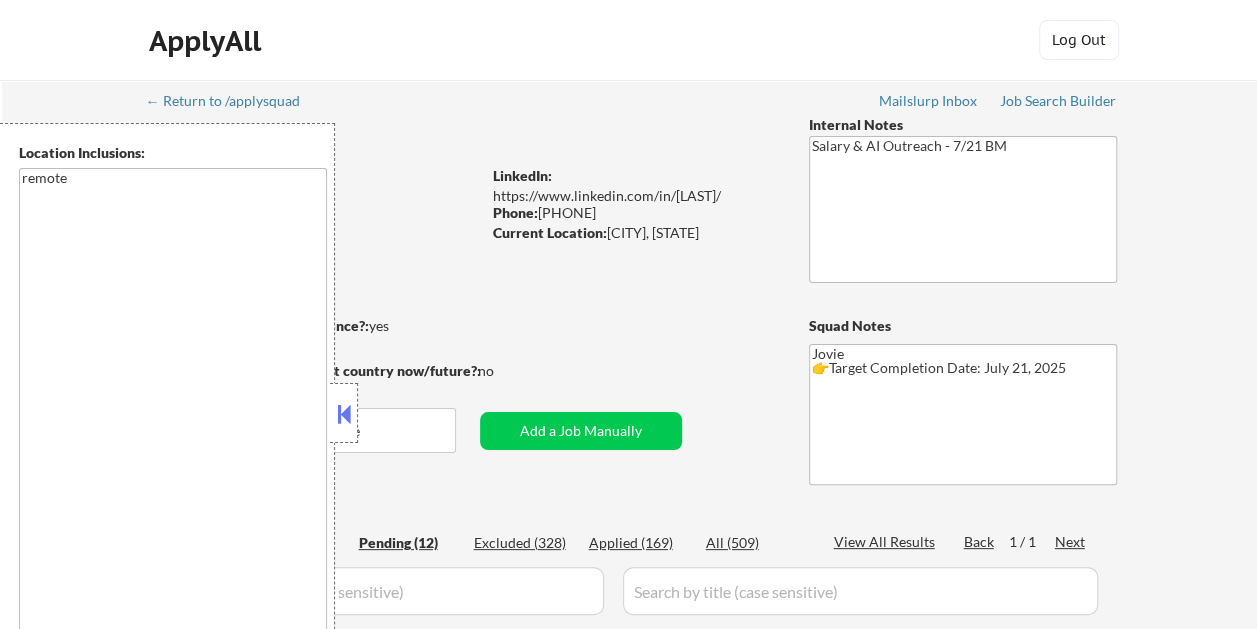 click at bounding box center [344, 414] 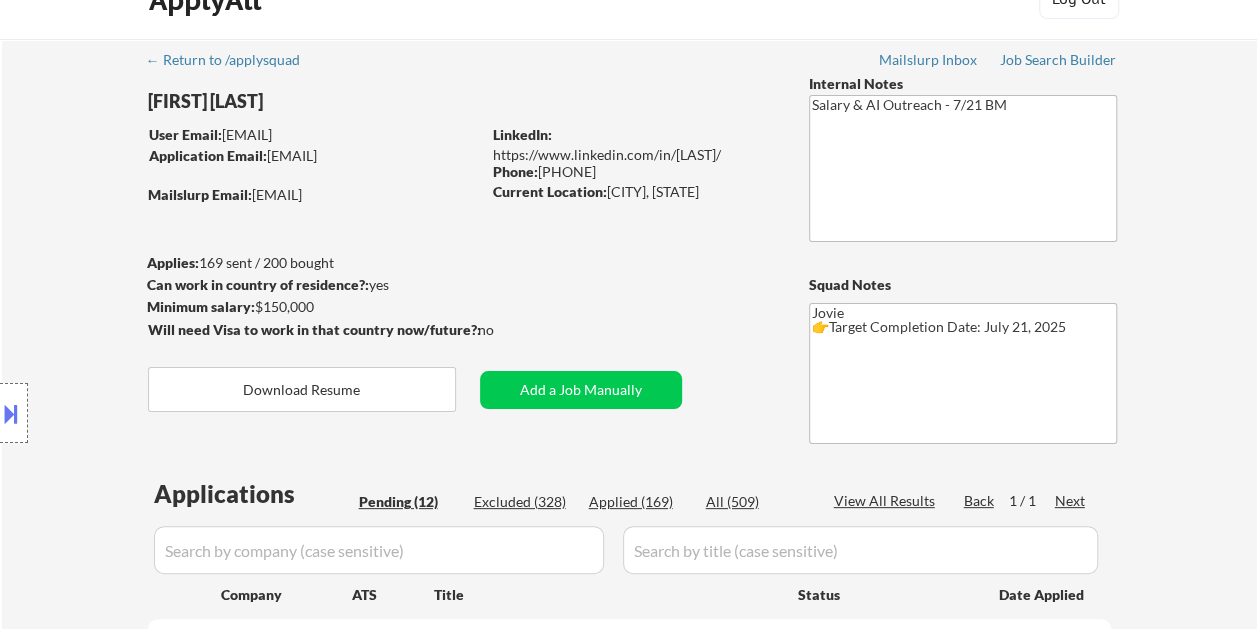 scroll, scrollTop: 0, scrollLeft: 0, axis: both 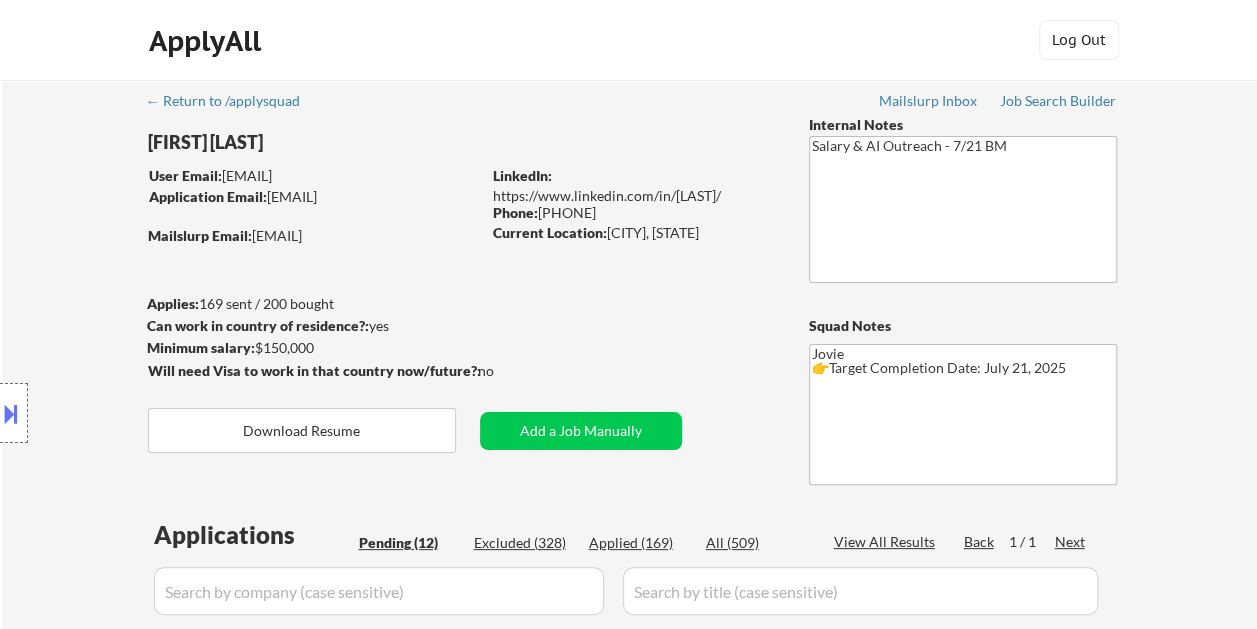 click on "ApplyAll Log Out" at bounding box center (628, 40) 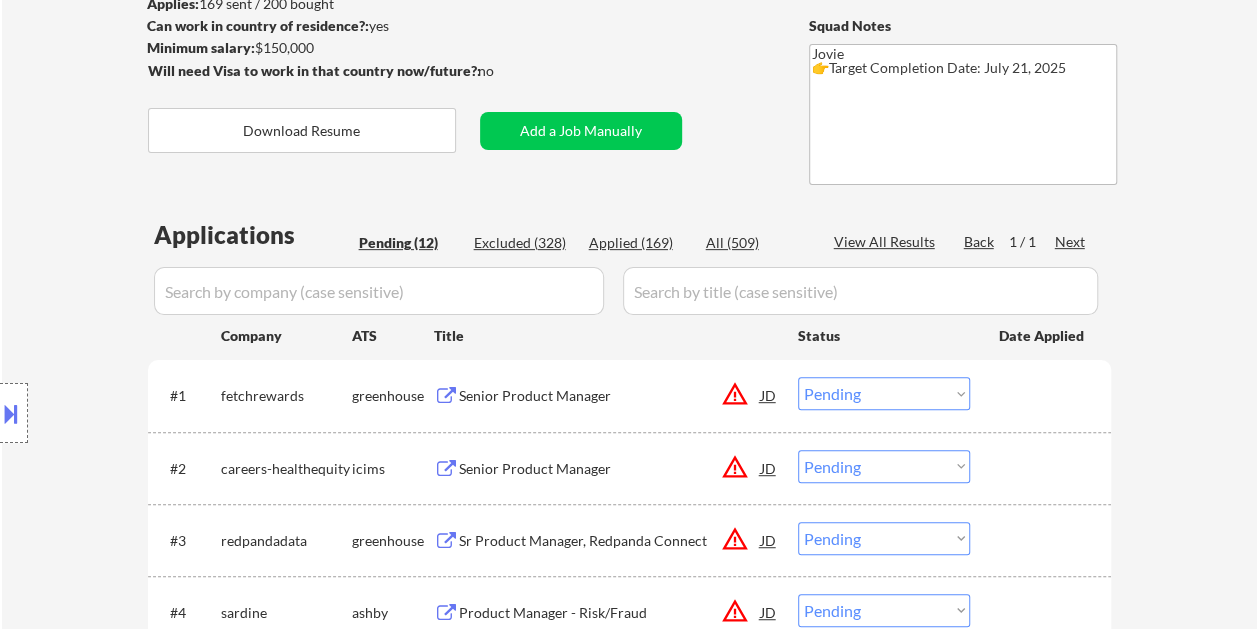 scroll, scrollTop: 500, scrollLeft: 0, axis: vertical 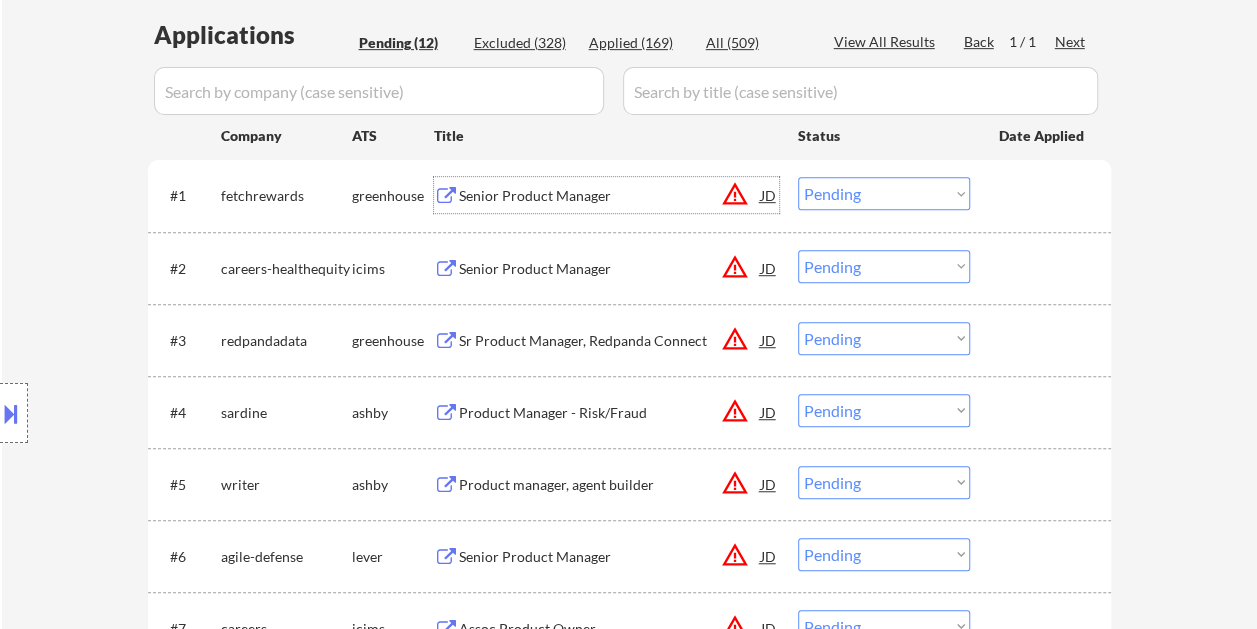 click on "Senior Product Manager" at bounding box center (610, 195) 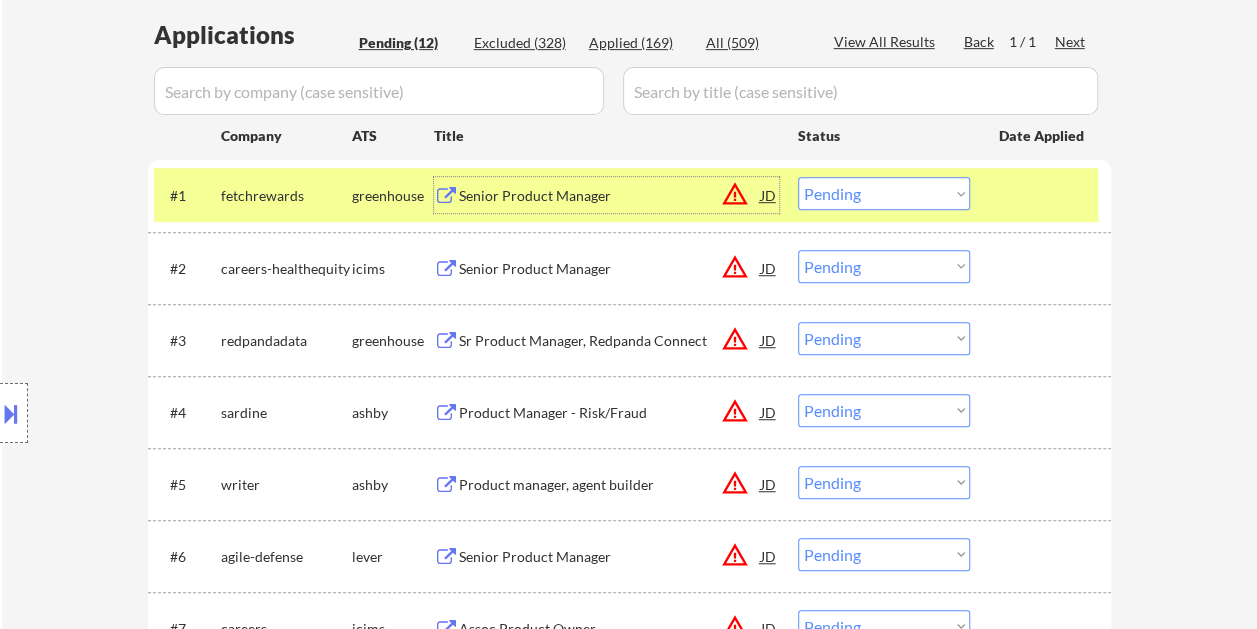 click on "Choose an option... Pending Applied Excluded (Questions) Excluded (Expired) Excluded (Location) Excluded (Bad Match) Excluded (Blocklist) Excluded (Salary) Excluded (Other)" at bounding box center [884, 193] 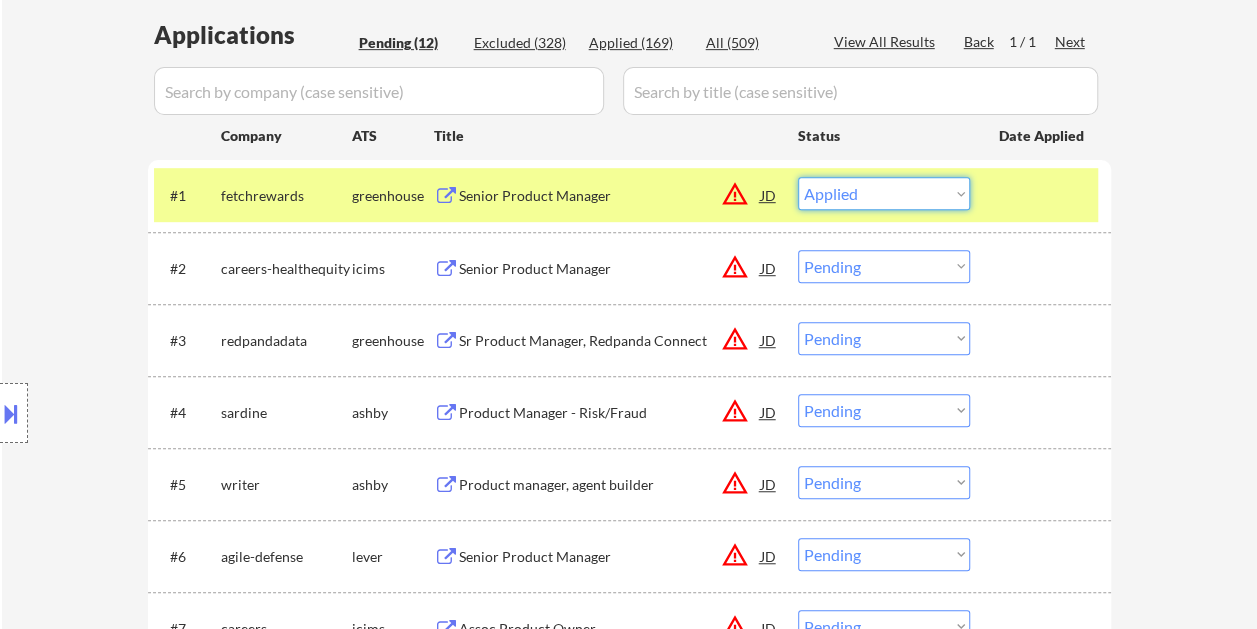 click on "Choose an option... Pending Applied Excluded (Questions) Excluded (Expired) Excluded (Location) Excluded (Bad Match) Excluded (Blocklist) Excluded (Salary) Excluded (Other)" at bounding box center [884, 193] 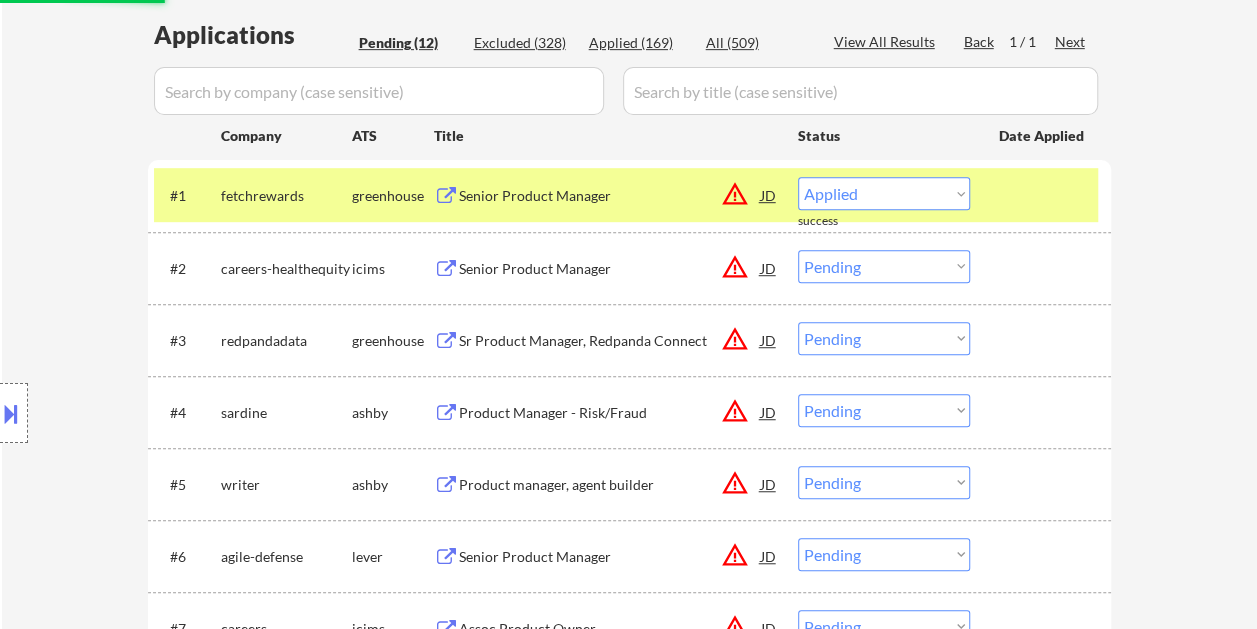 select on ""pending"" 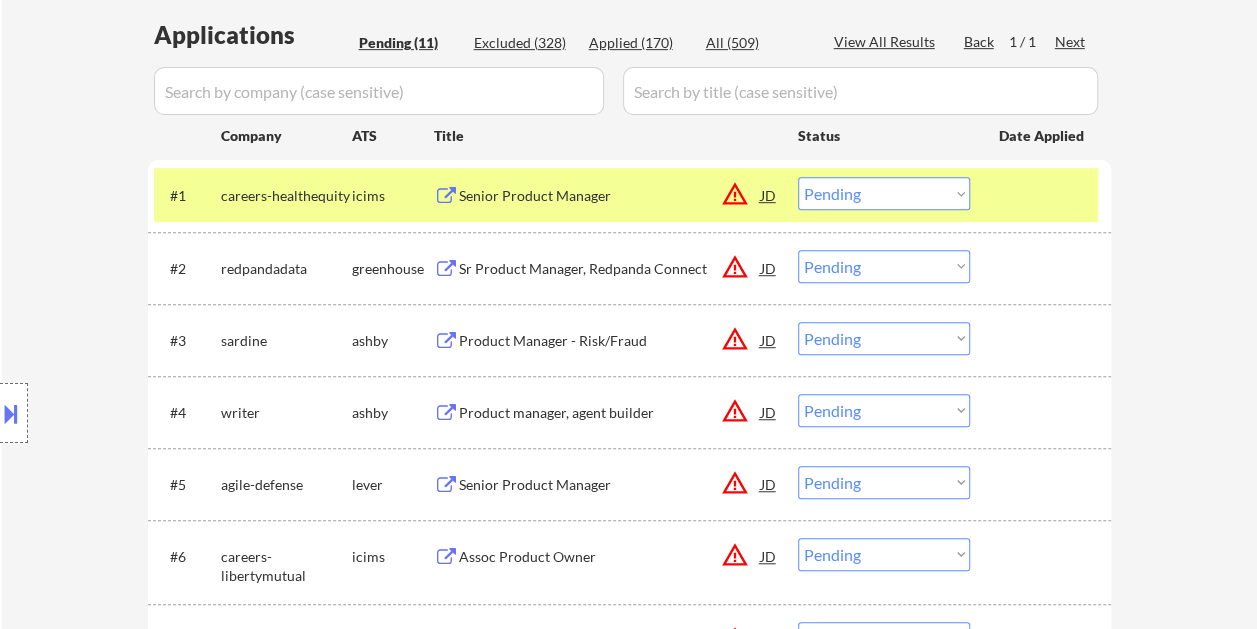 click on "← Return to /applysquad Mailslurp Inbox Job Search Builder [FIRST] [LAST] User Email: [EMAIL] Application Email: [EMAIL] Mailslurp Email: [EMAIL] LinkedIn: https://www.linkedin.com/in/[LAST]/
Phone: [PHONE] Current Location: [CITY], [STATE] Applies: 169 sent / 200 bought Internal Notes Salary & AI Outreach - 7/21 BM Can work in country of residence?: yes Squad Notes Minimum salary: $150,000 Will need Visa to work in that country now/future?: no Download Resume Add a Job Manually Jovie
👉Target Completion Date: July 21, 2025 Applications Pending (11) Excluded (328) Applied (170) All (509) View All Results Back 1 / 1
Next Company ATS Title Status Date Applied #1 careers-healthequity icims Senior Product Manager JD warning_amber Choose an option... Pending Applied Excluded (Questions) Excluded (Expired) Excluded (Location) Excluded (Bad Match) Excluded (Blocklist) Excluded (Salary) Excluded (Other) success #2 redpandadata greenhouse" at bounding box center [629, 323] 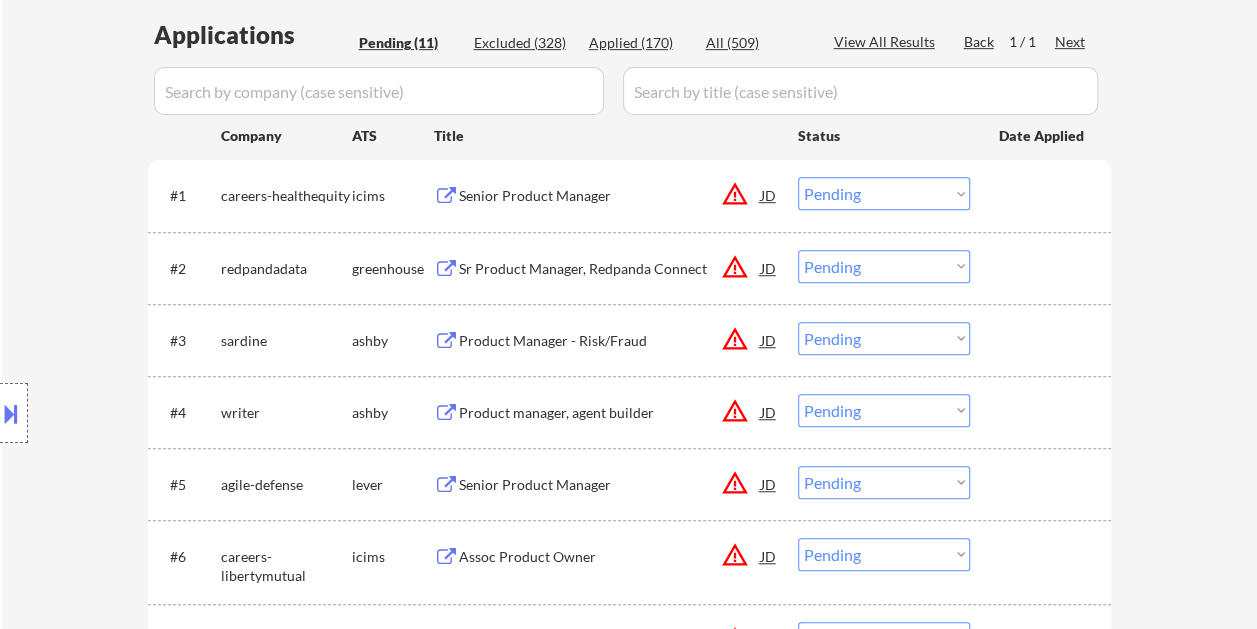 click on "#2 redpandadata greenhouse Sr Product Manager, Redpanda Connect JD warning_amber Choose an option... Pending Applied Excluded (Questions) Excluded (Expired) Excluded (Location) Excluded (Bad Match) Excluded (Blocklist) Excluded (Salary) Excluded (Other)" at bounding box center [626, 268] 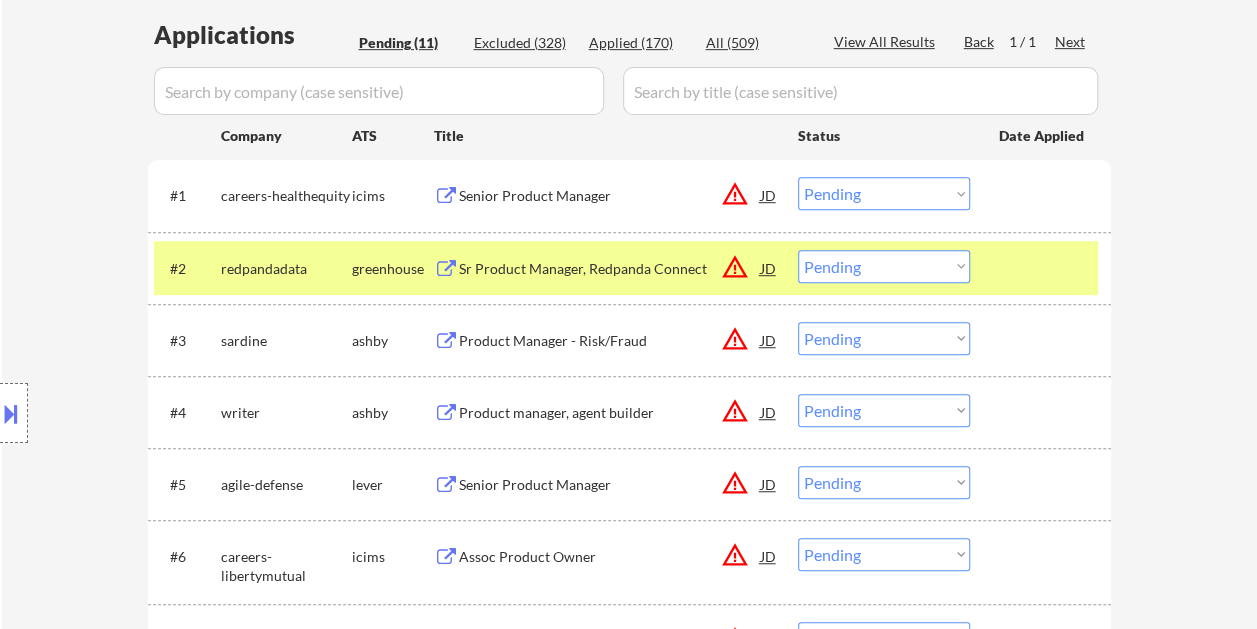 click on "Sr Product Manager, Redpanda Connect" at bounding box center (610, 269) 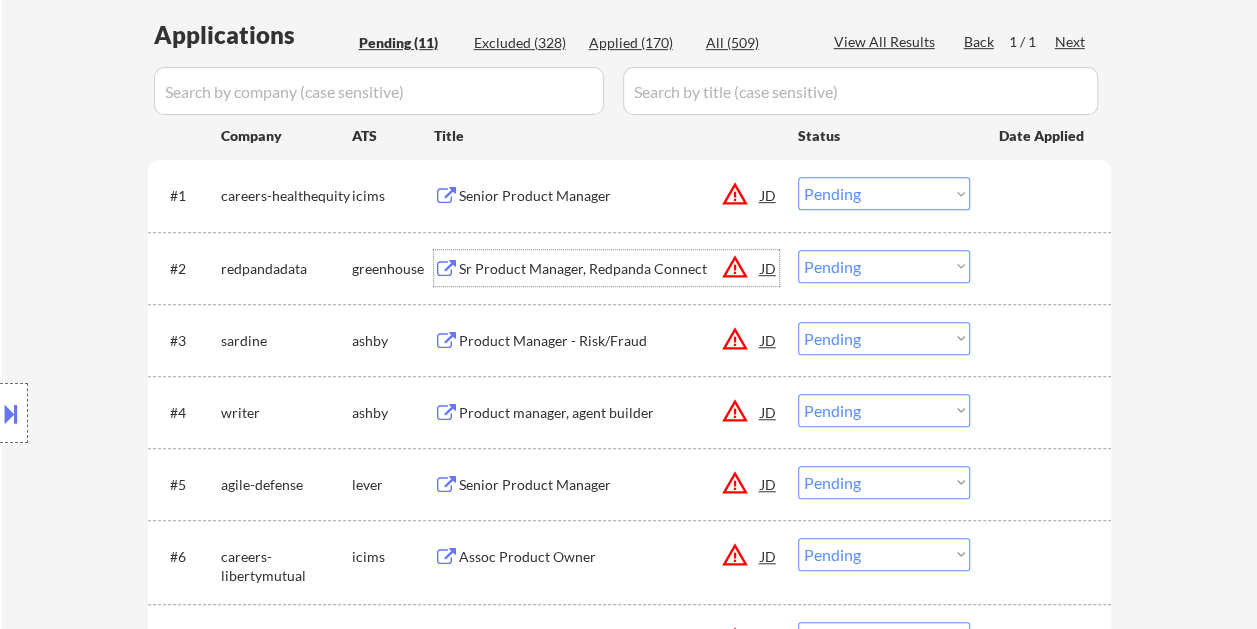 click at bounding box center (1043, 268) 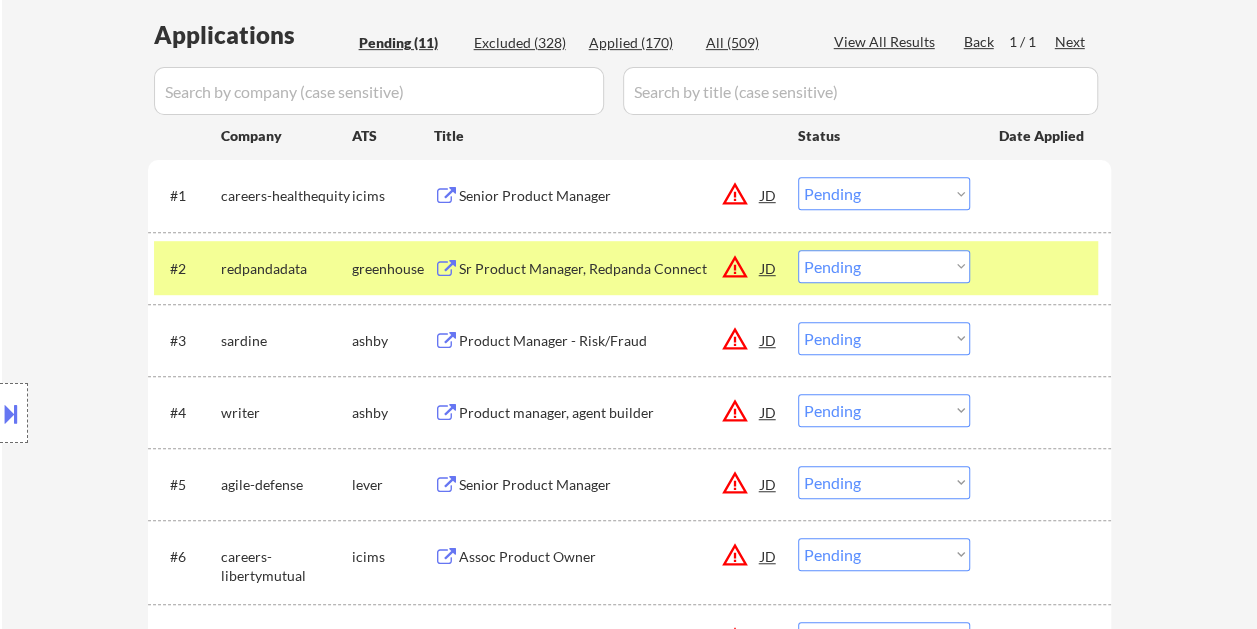 click on "Choose an option... Pending Applied Excluded (Questions) Excluded (Expired) Excluded (Location) Excluded (Bad Match) Excluded (Blocklist) Excluded (Salary) Excluded (Other)" at bounding box center [884, 266] 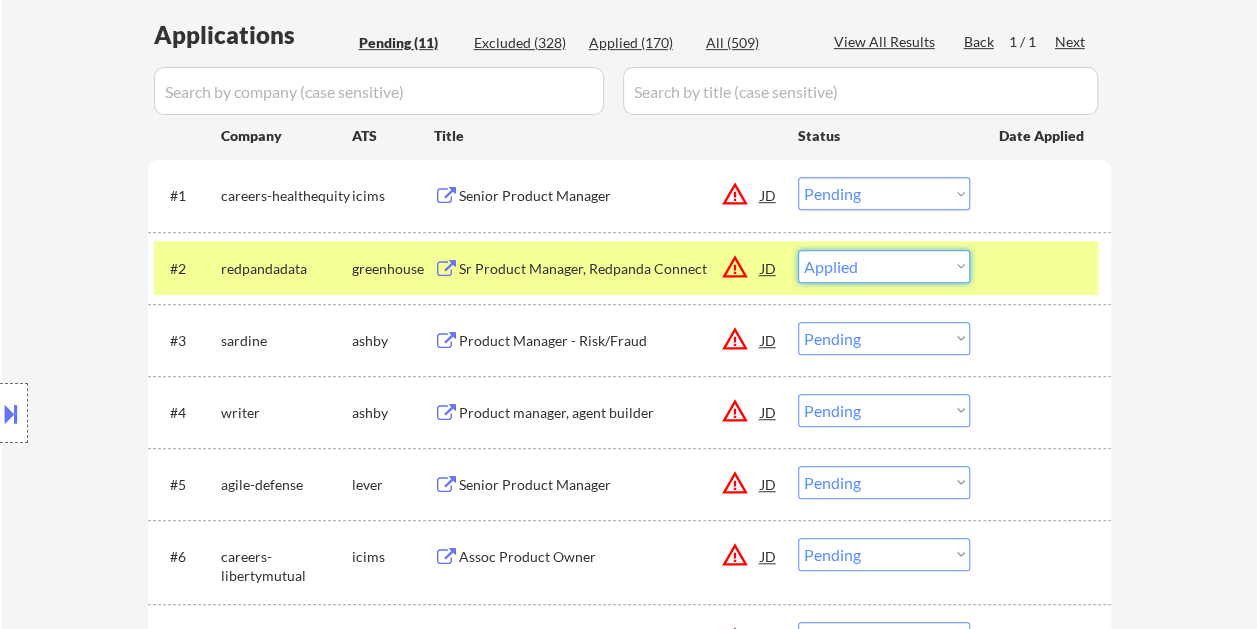 click on "Choose an option... Pending Applied Excluded (Questions) Excluded (Expired) Excluded (Location) Excluded (Bad Match) Excluded (Blocklist) Excluded (Salary) Excluded (Other)" at bounding box center [884, 266] 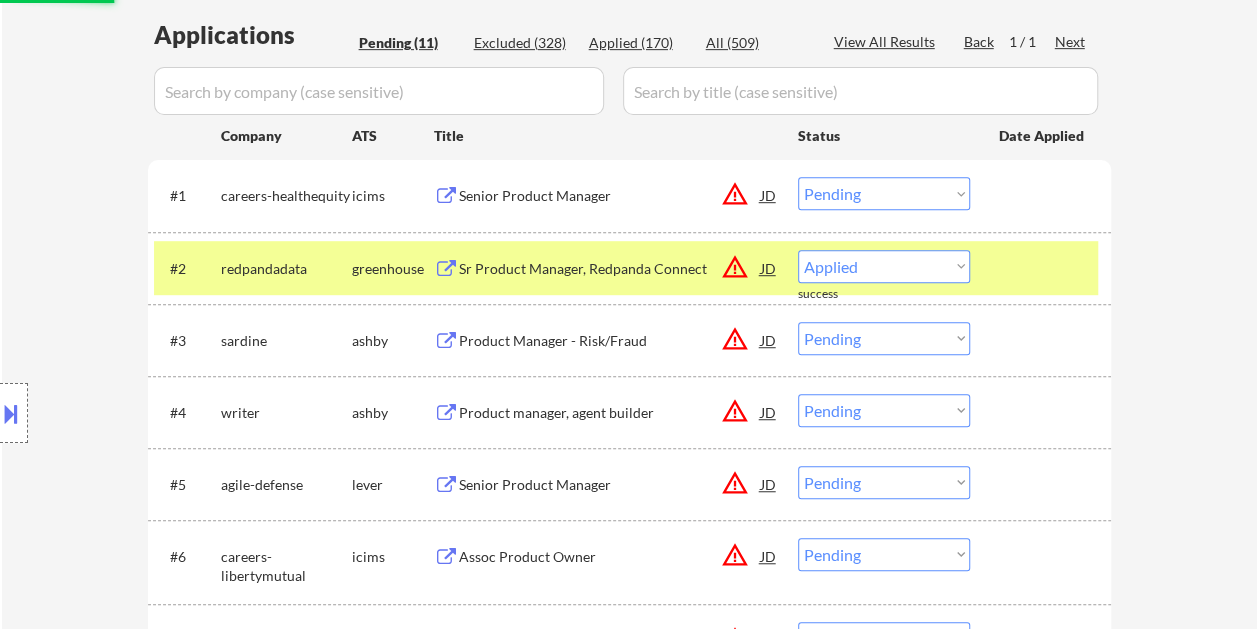 select on ""pending"" 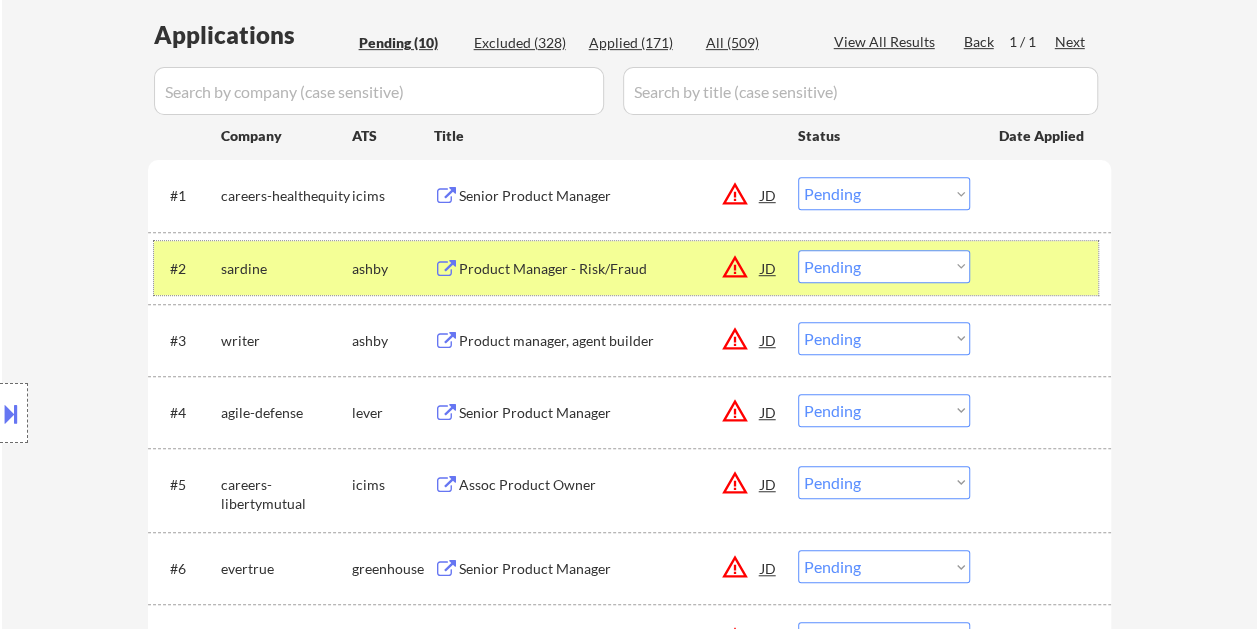 click at bounding box center [1043, 268] 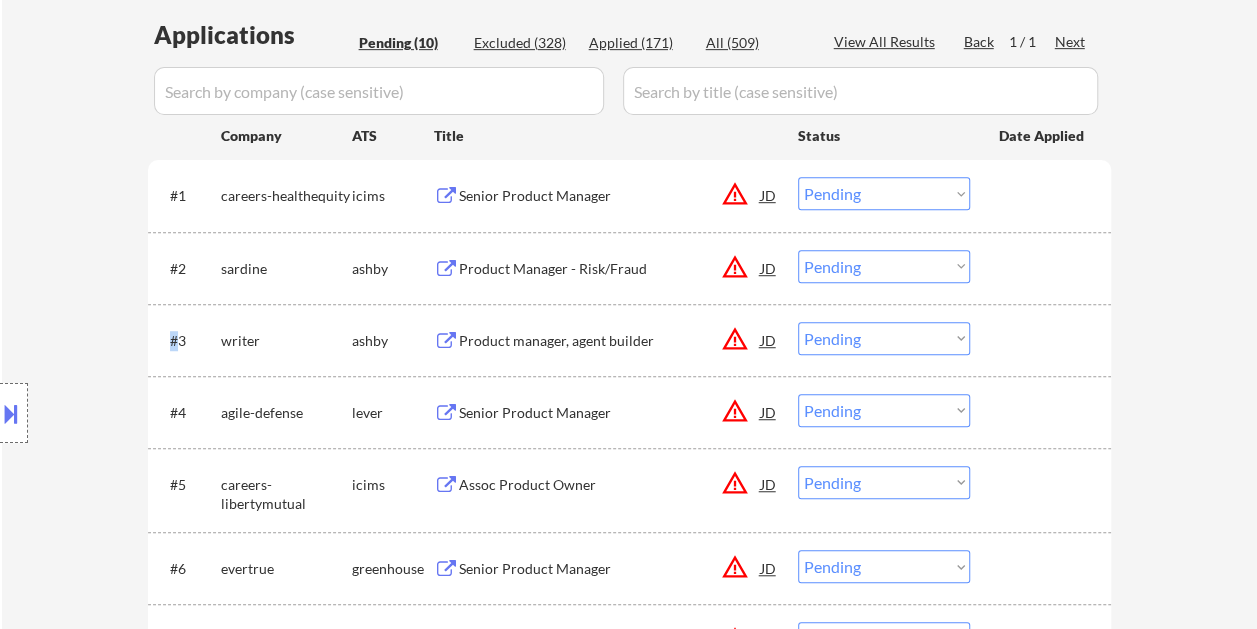 click at bounding box center (1043, 268) 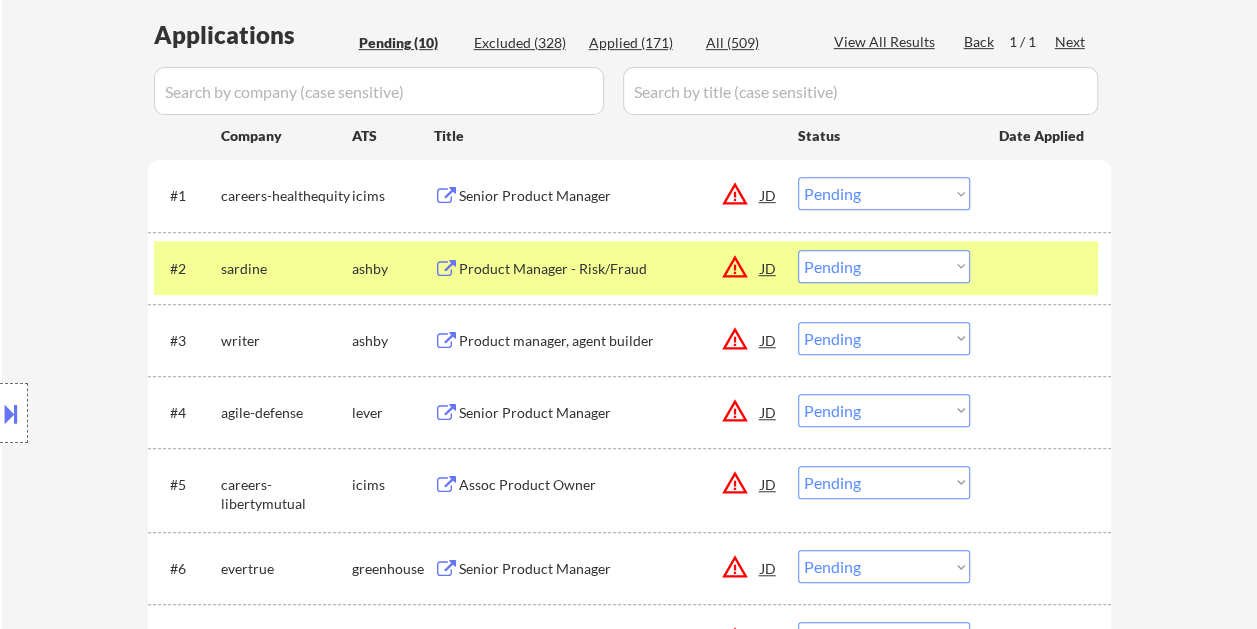 click on "Product Manager - Risk/Fraud" at bounding box center [610, 268] 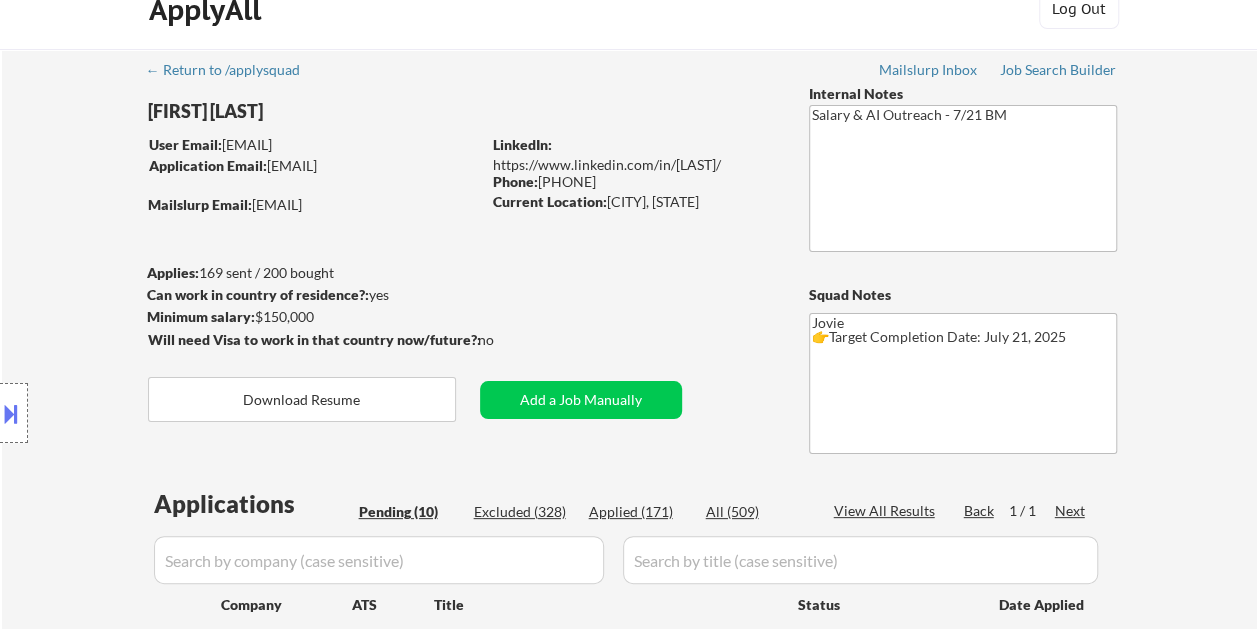 scroll, scrollTop: 0, scrollLeft: 0, axis: both 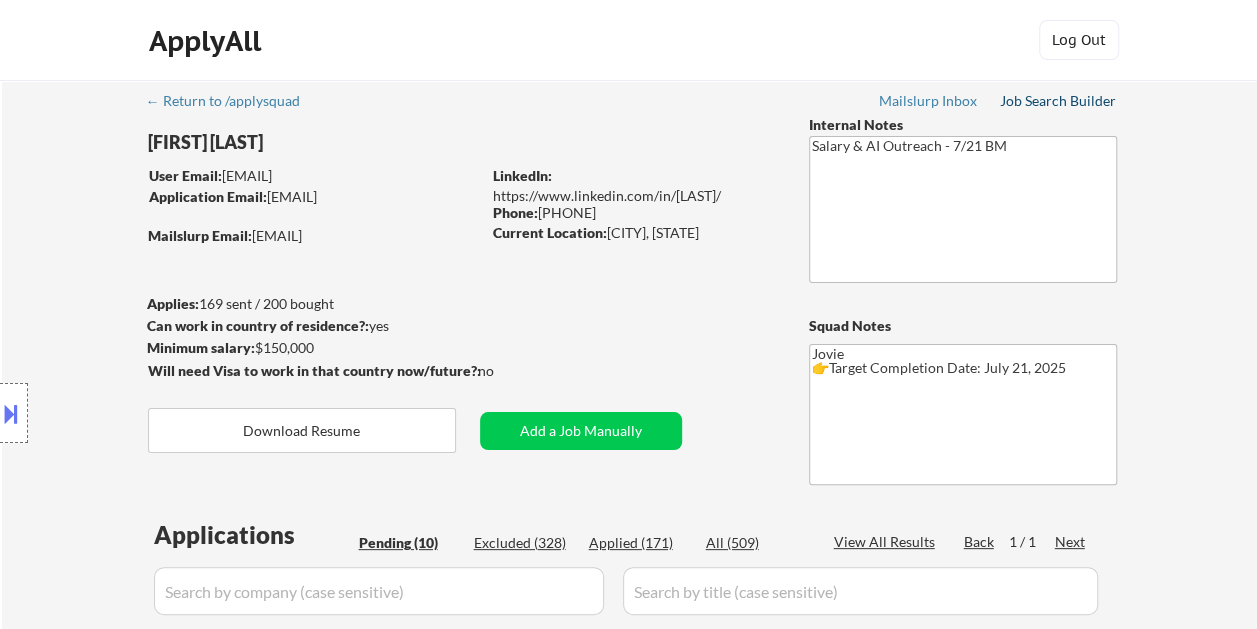 click on "Job Search Builder" at bounding box center [1058, 101] 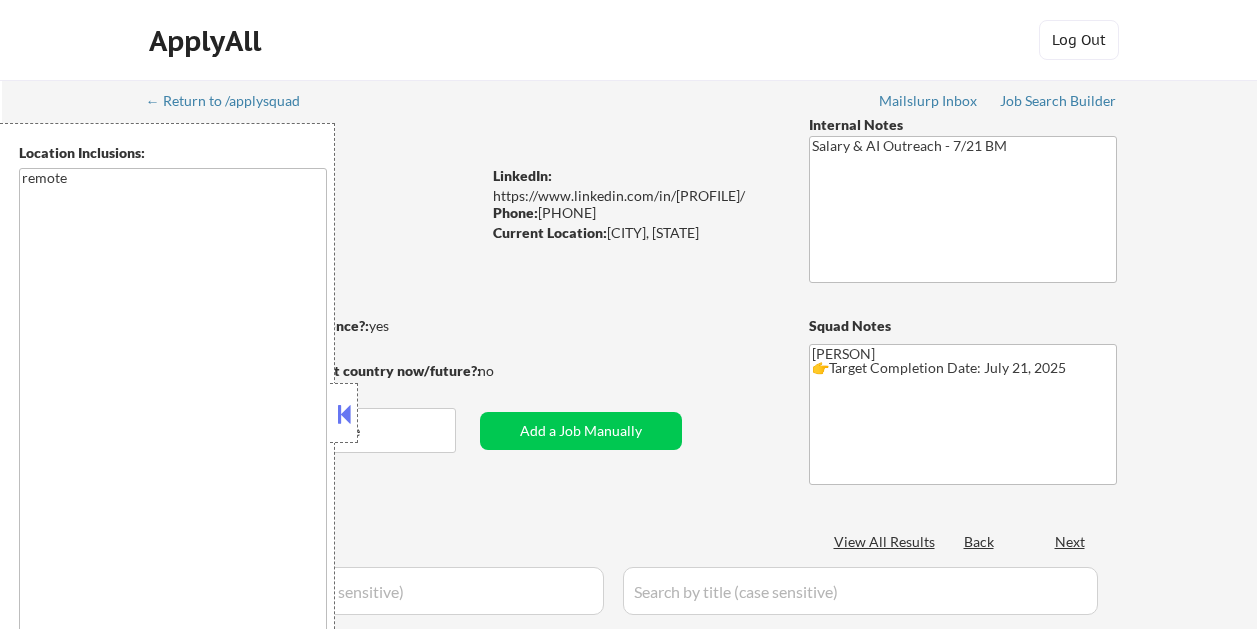 scroll, scrollTop: 0, scrollLeft: 0, axis: both 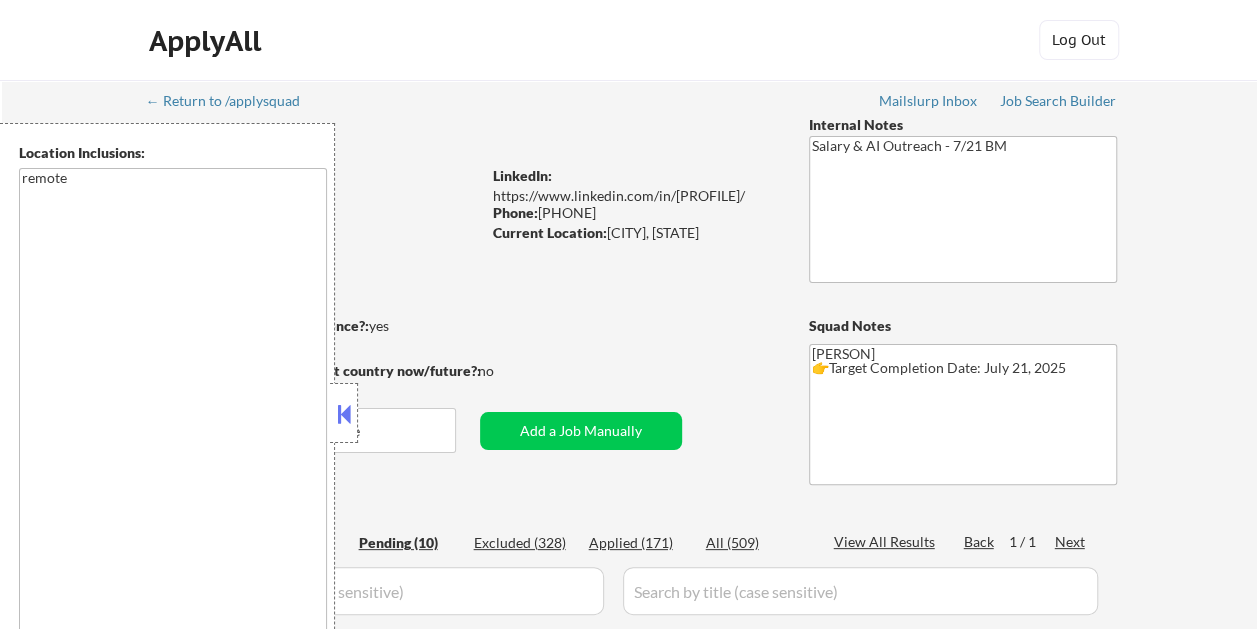 select on ""pending"" 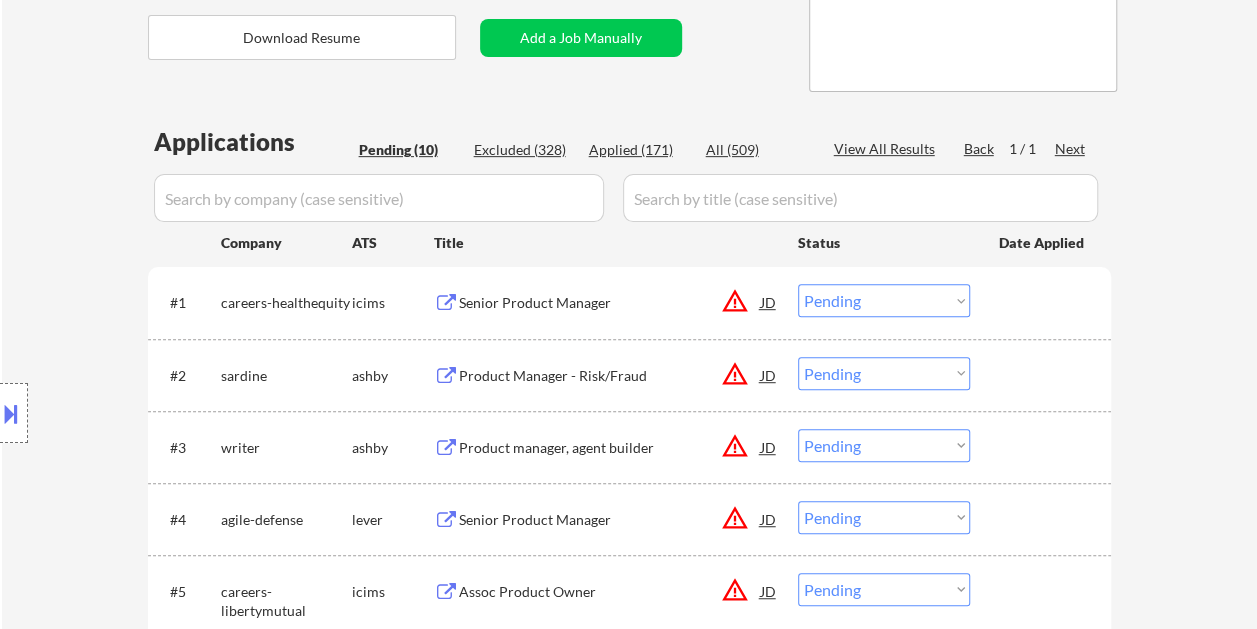 scroll, scrollTop: 500, scrollLeft: 0, axis: vertical 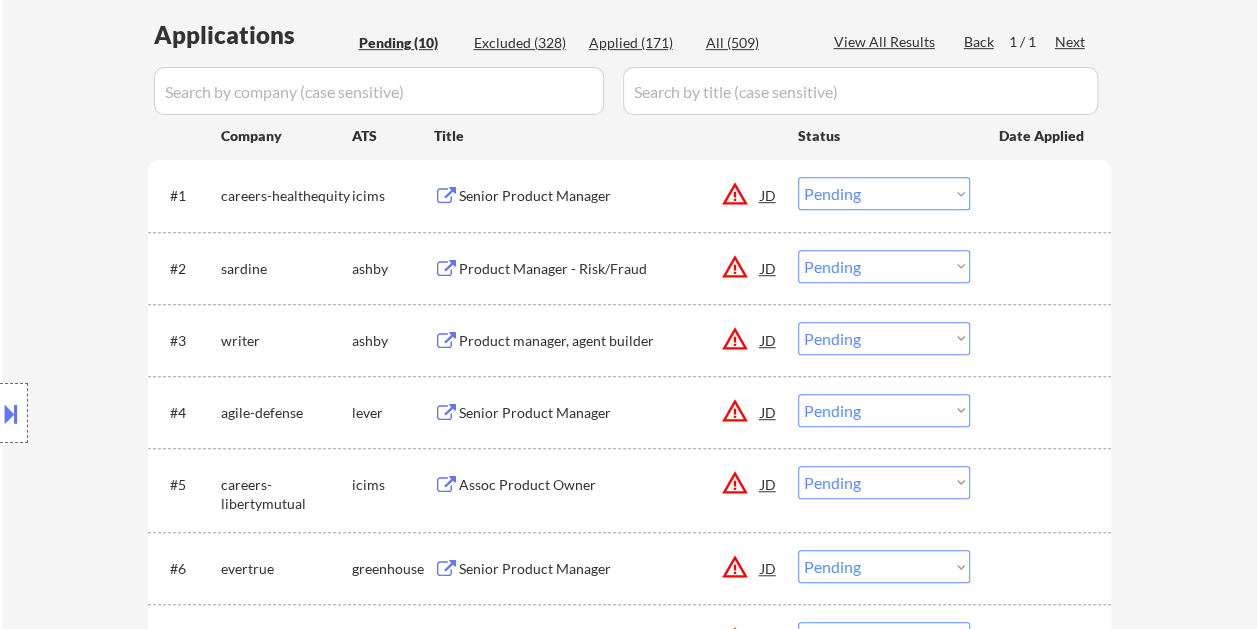 click on "Choose an option... Pending Applied Excluded (Questions) Excluded (Expired) Excluded (Location) Excluded (Bad Match) Excluded (Blocklist) Excluded (Salary) Excluded (Other)" at bounding box center (884, 266) 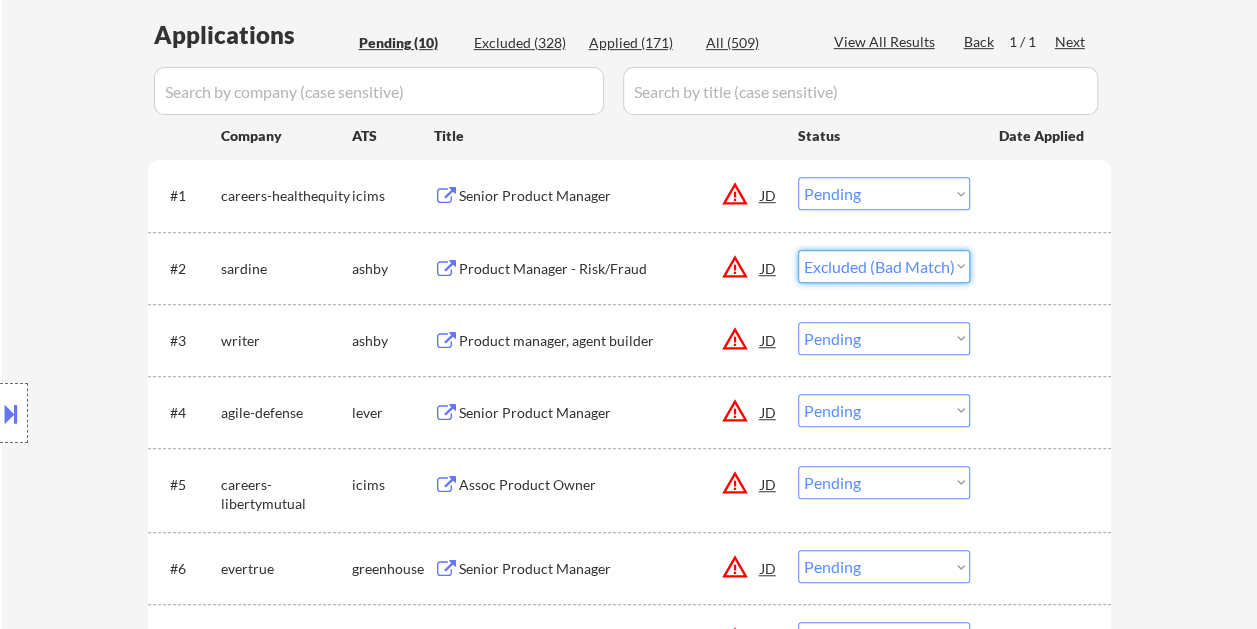 click on "Choose an option... Pending Applied Excluded (Questions) Excluded (Expired) Excluded (Location) Excluded (Bad Match) Excluded (Blocklist) Excluded (Salary) Excluded (Other)" at bounding box center [884, 266] 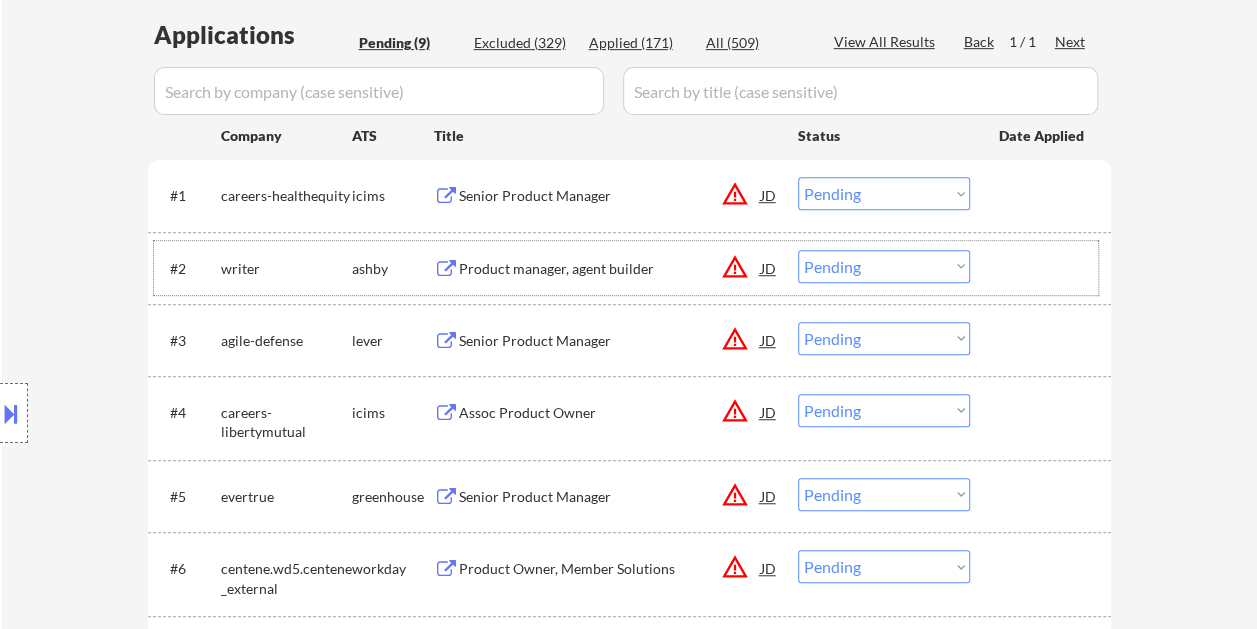 drag, startPoint x: 1043, startPoint y: 287, endPoint x: 609, endPoint y: 290, distance: 434.01038 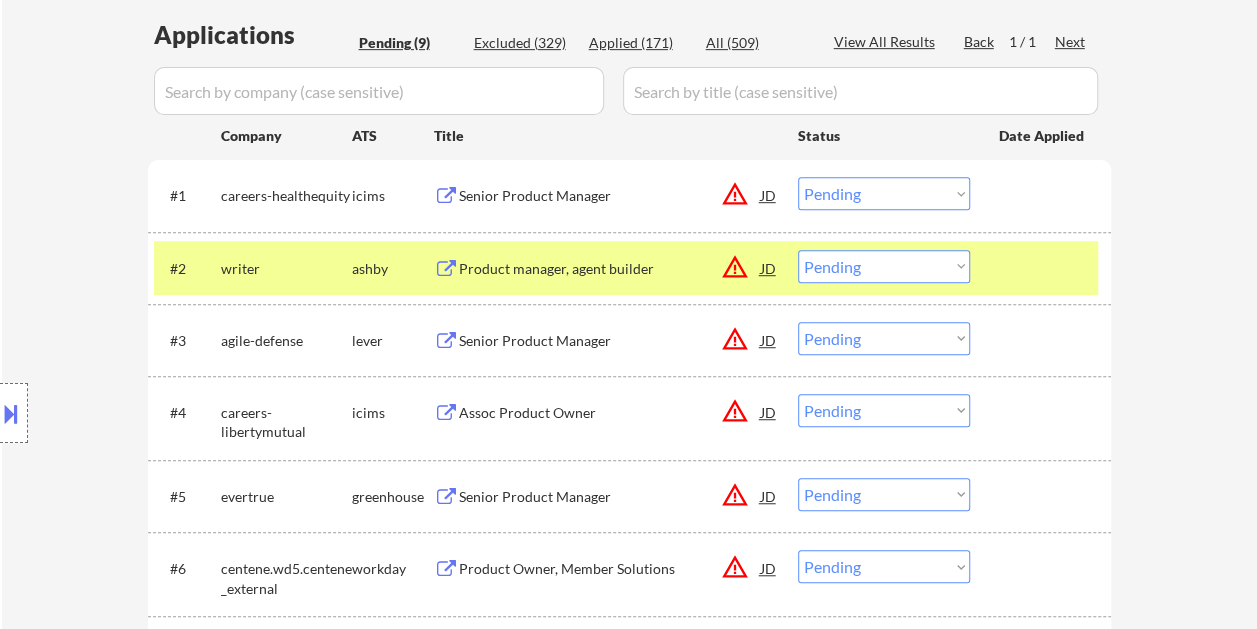 click on "Product manager, agent builder" at bounding box center [610, 268] 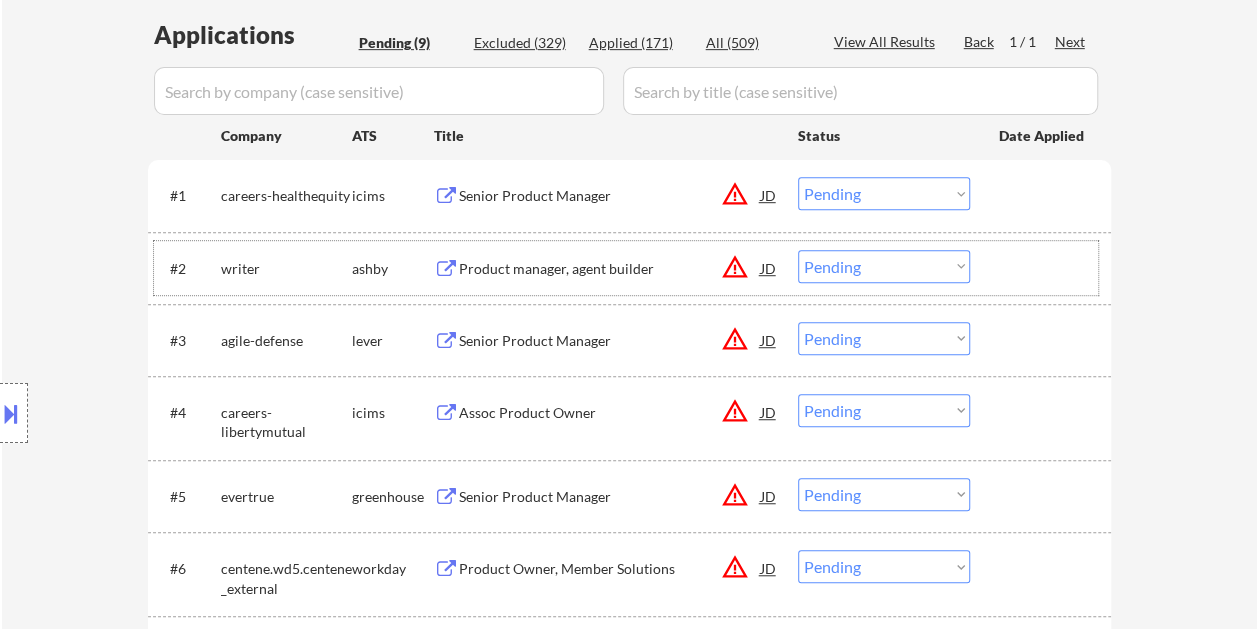 click at bounding box center [1043, 268] 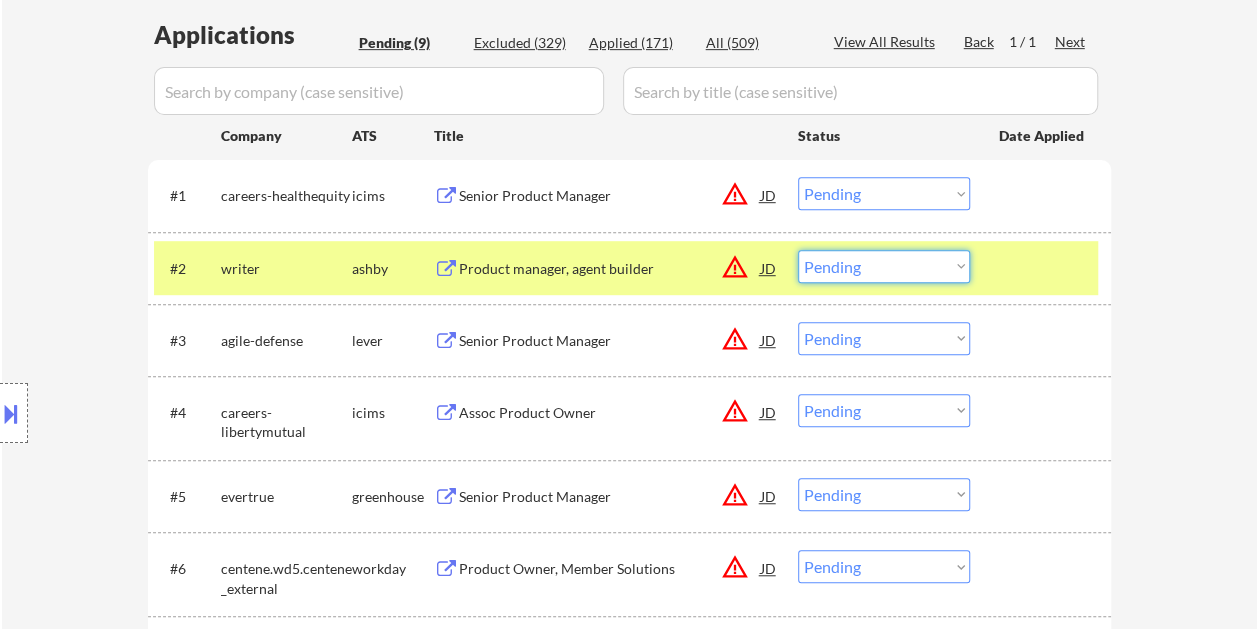 click on "Choose an option... Pending Applied Excluded (Questions) Excluded (Expired) Excluded (Location) Excluded (Bad Match) Excluded (Blocklist) Excluded (Salary) Excluded (Other)" at bounding box center (884, 266) 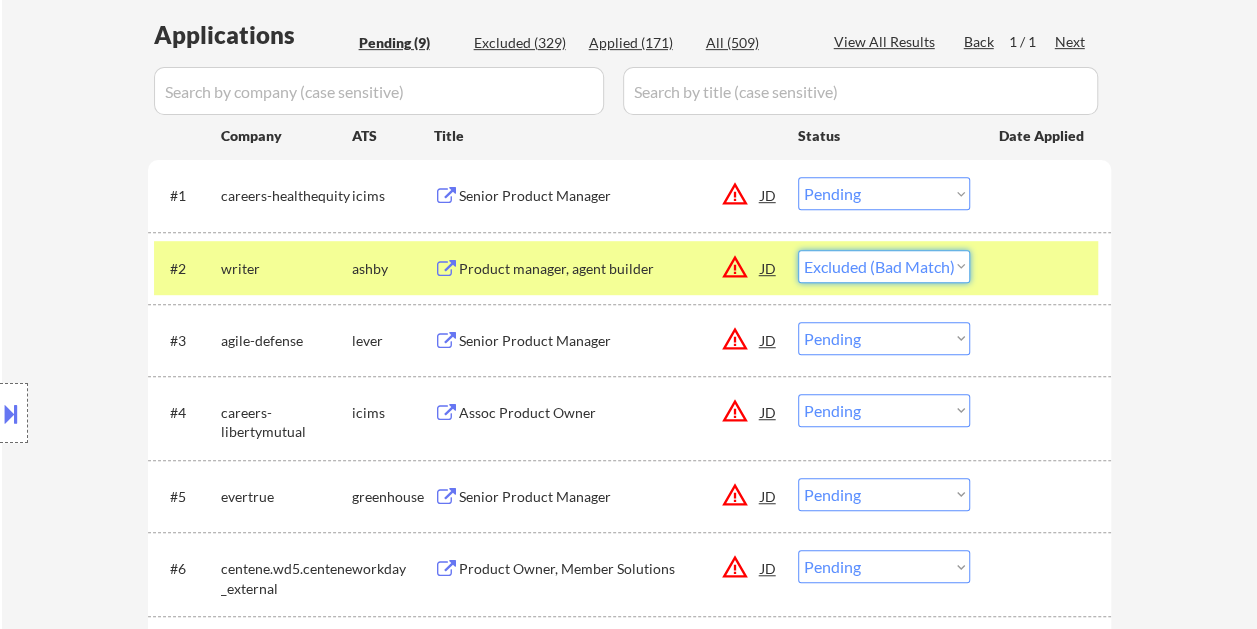 click on "Choose an option... Pending Applied Excluded (Questions) Excluded (Expired) Excluded (Location) Excluded (Bad Match) Excluded (Blocklist) Excluded (Salary) Excluded (Other)" at bounding box center [884, 266] 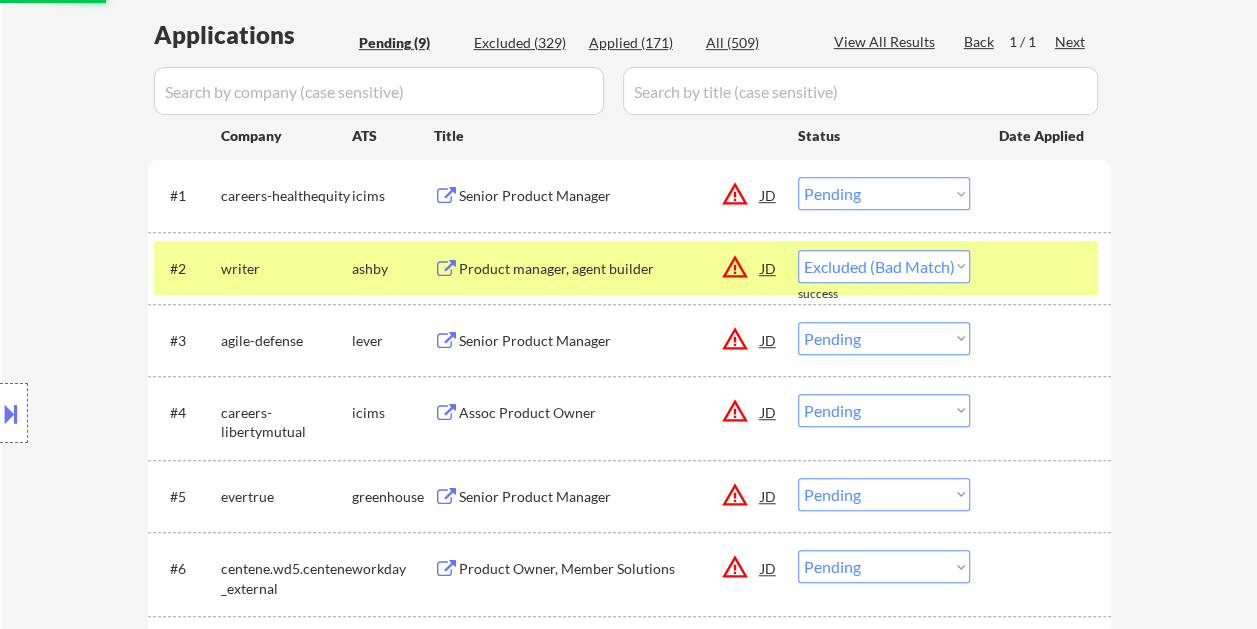 select on ""pending"" 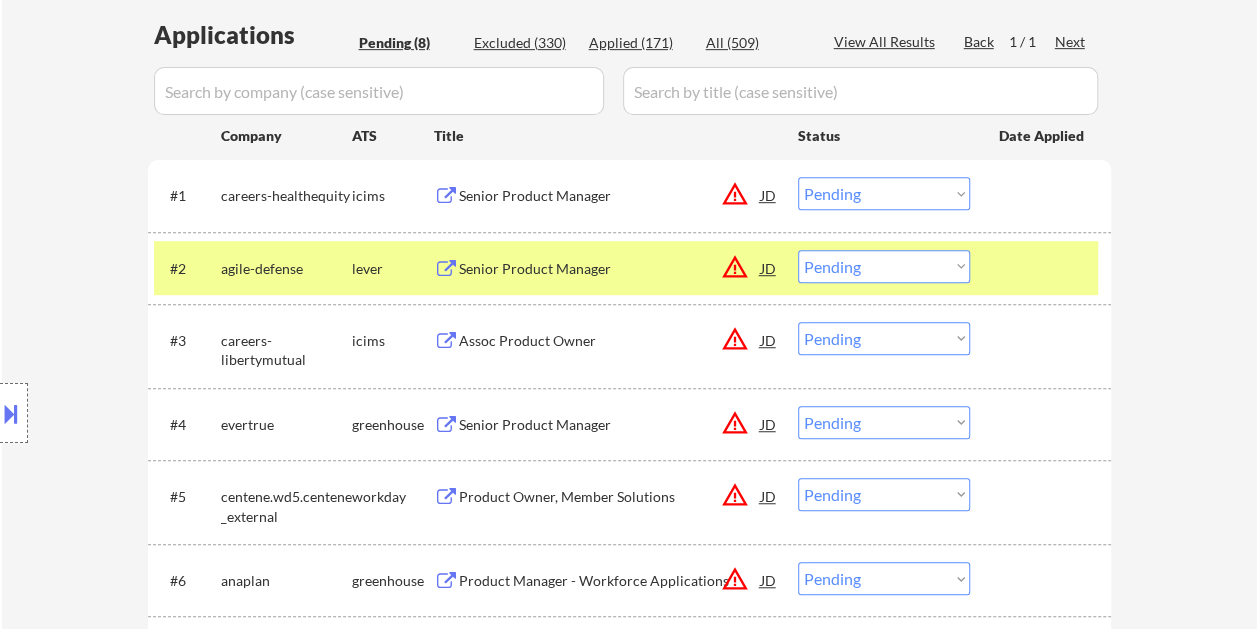 click at bounding box center [1043, 268] 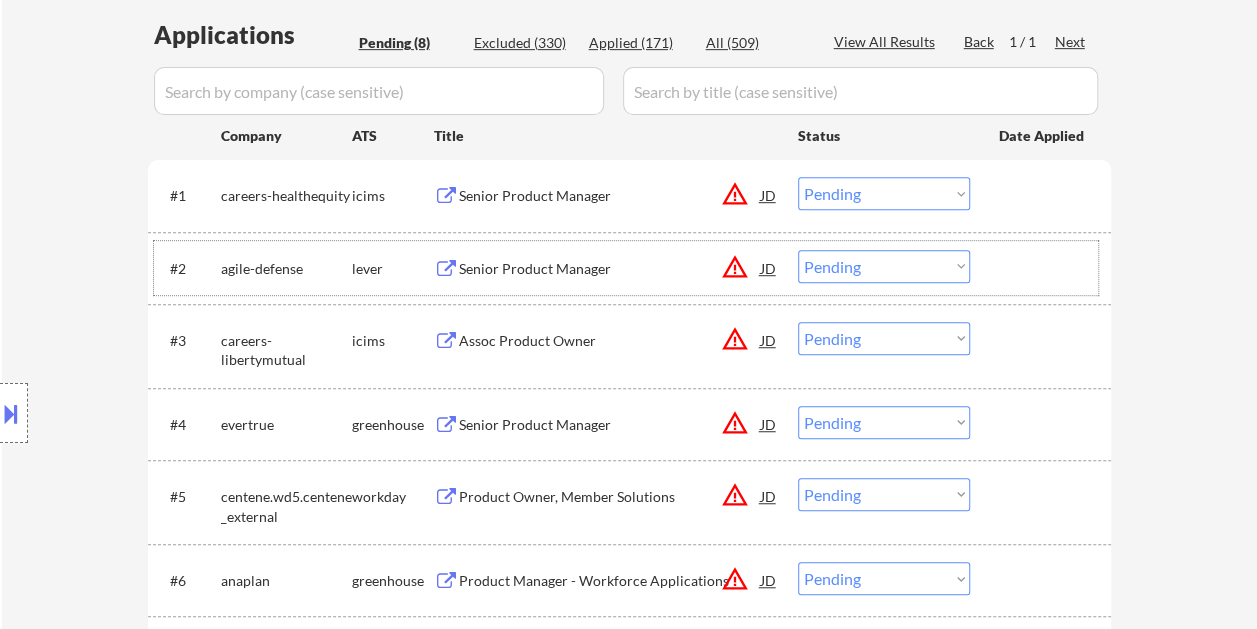 click at bounding box center [1043, 268] 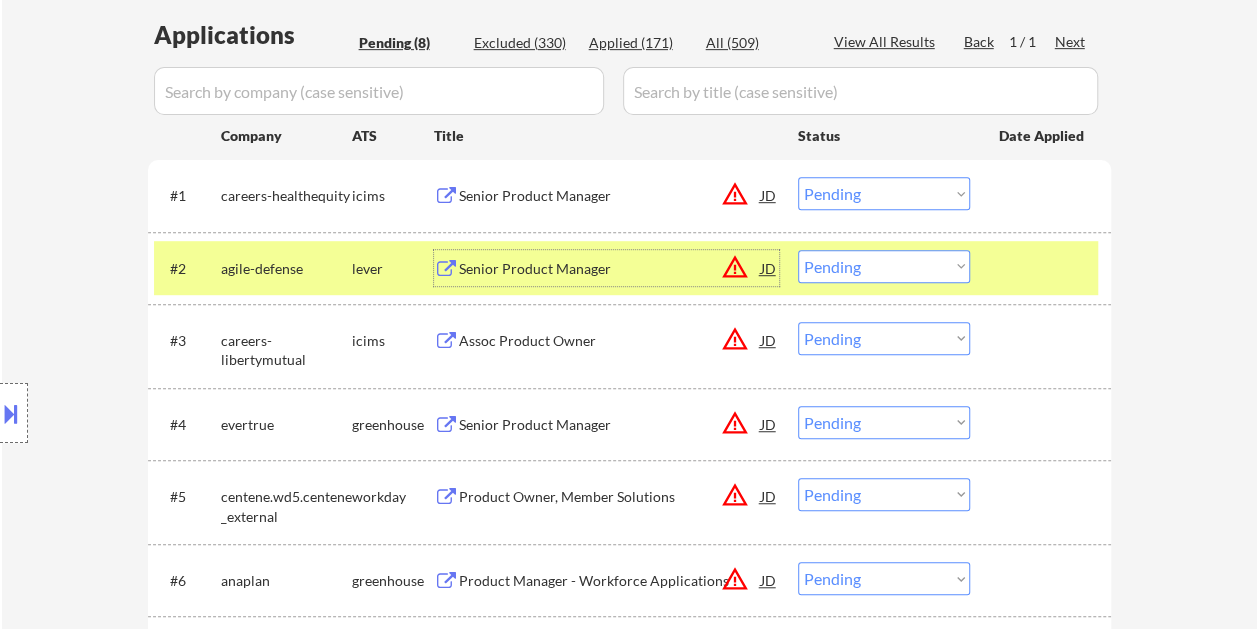 click on "Senior Product Manager" at bounding box center (610, 269) 